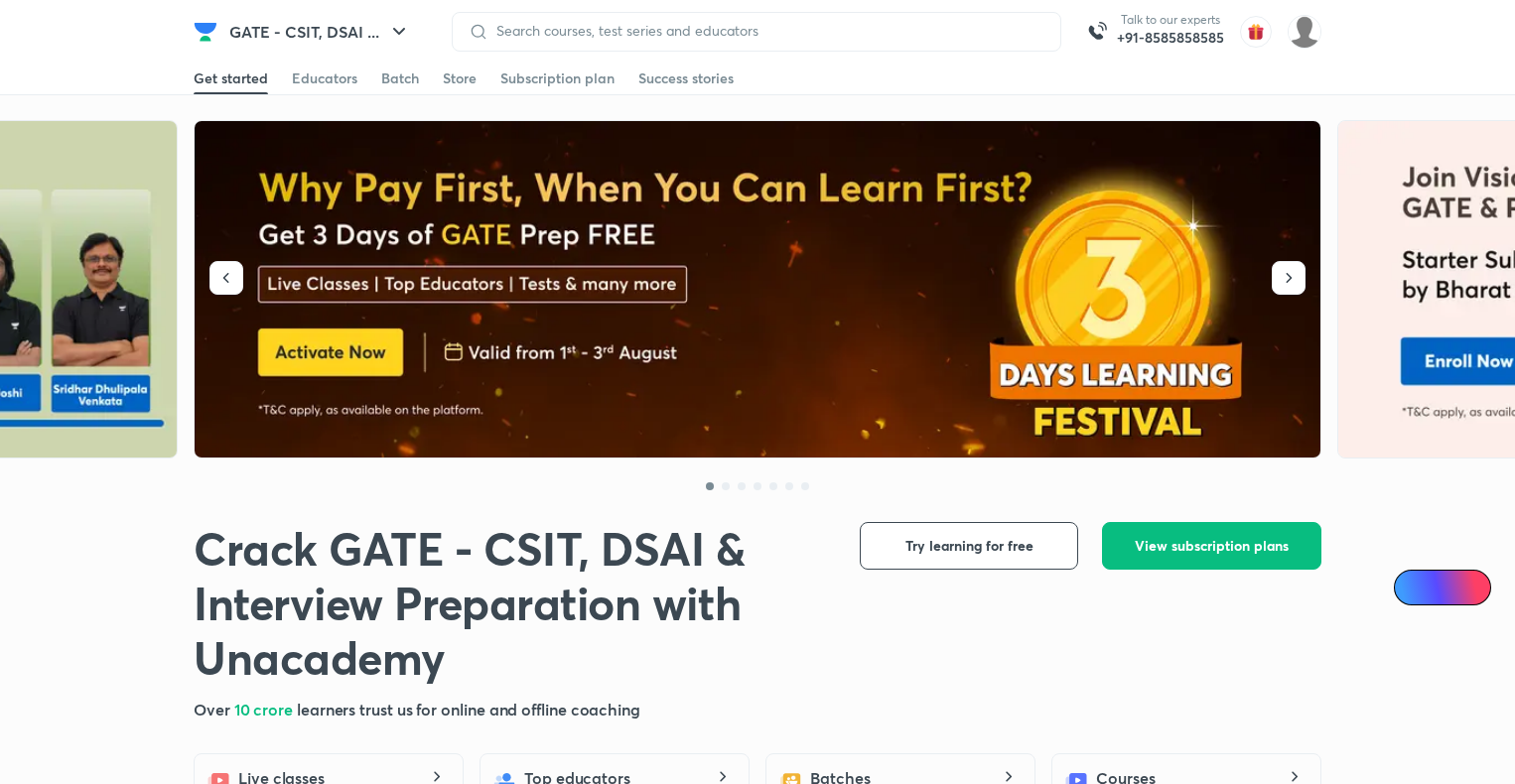 scroll, scrollTop: 0, scrollLeft: 0, axis: both 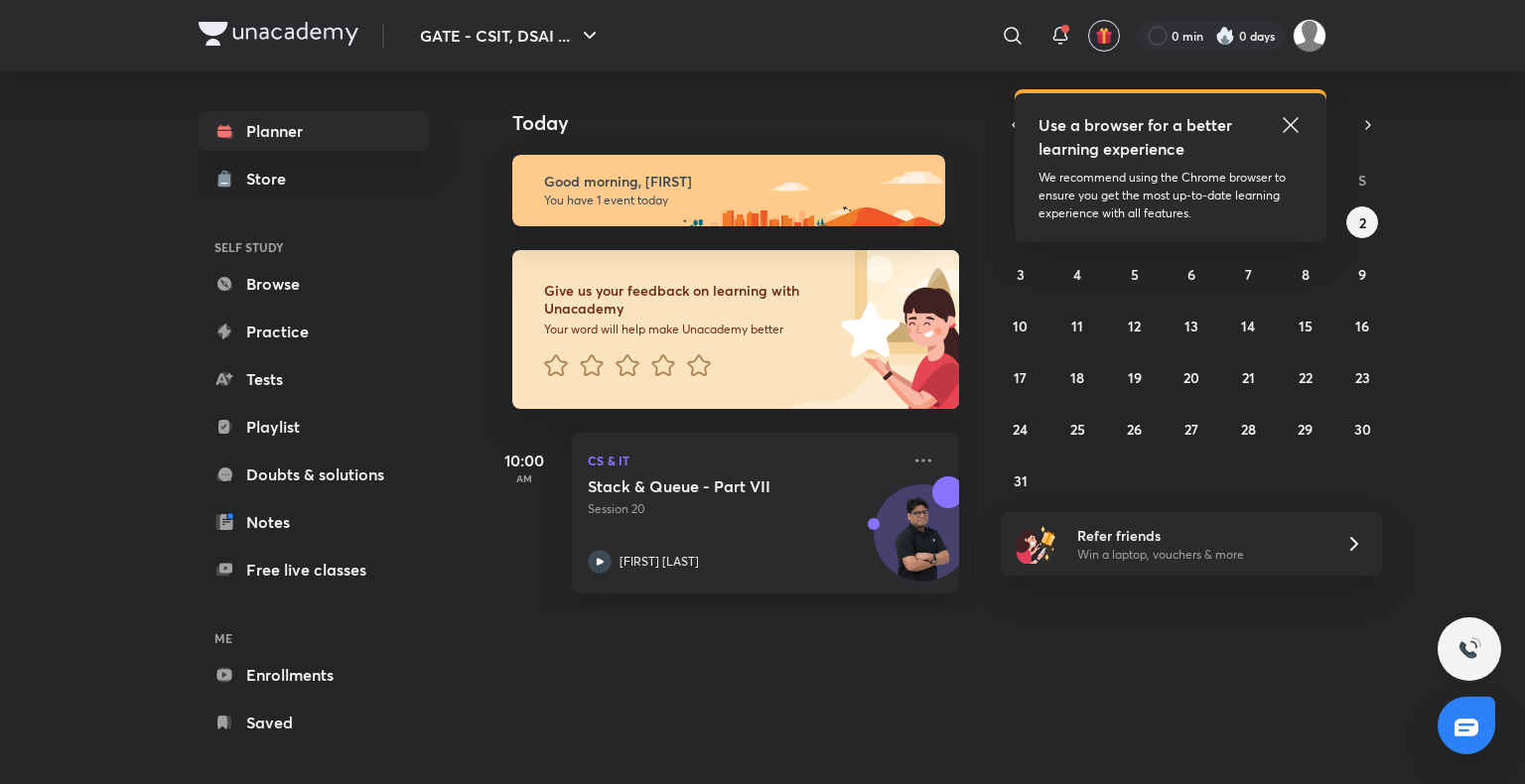click 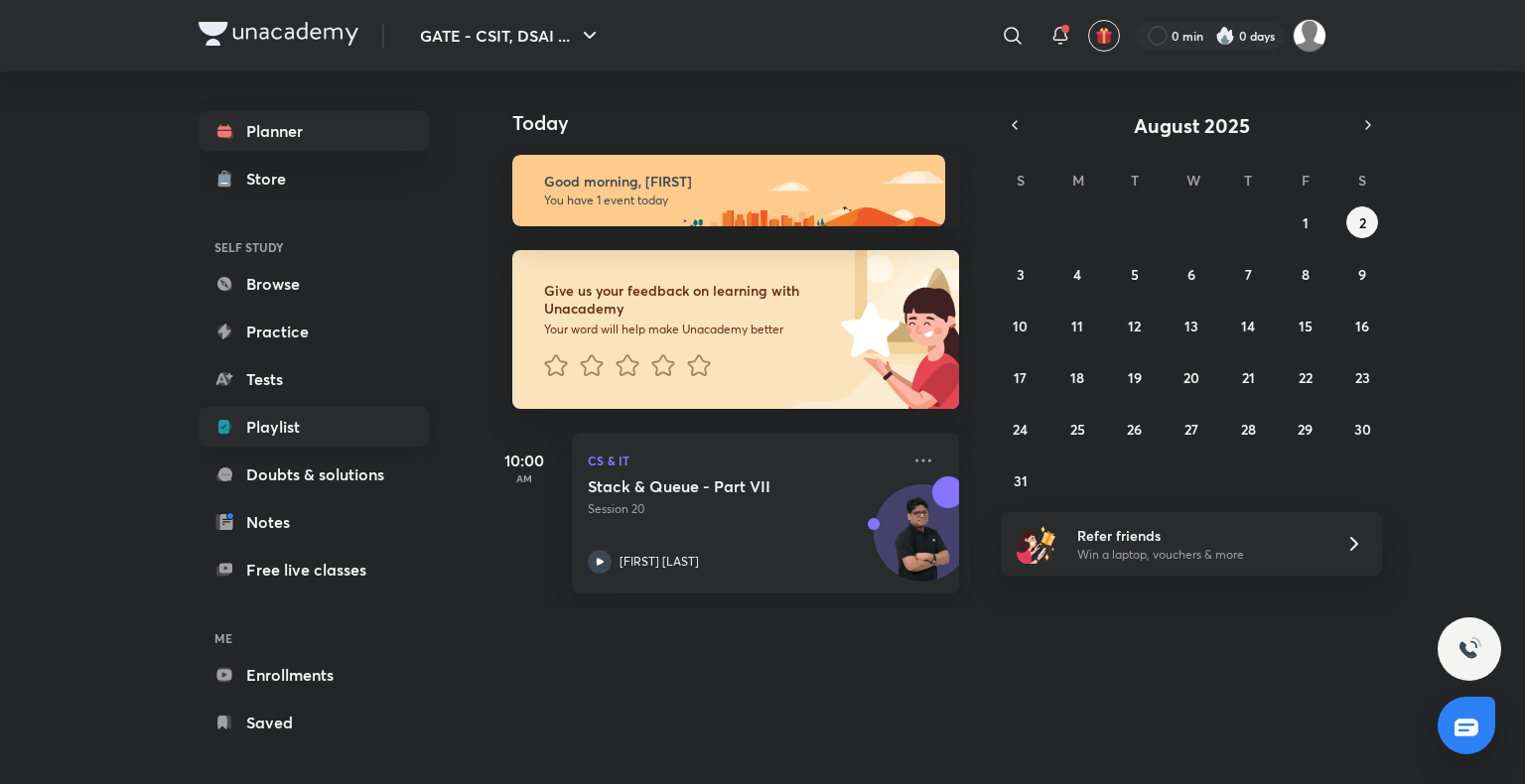 click on "Playlist" at bounding box center (314, 427) 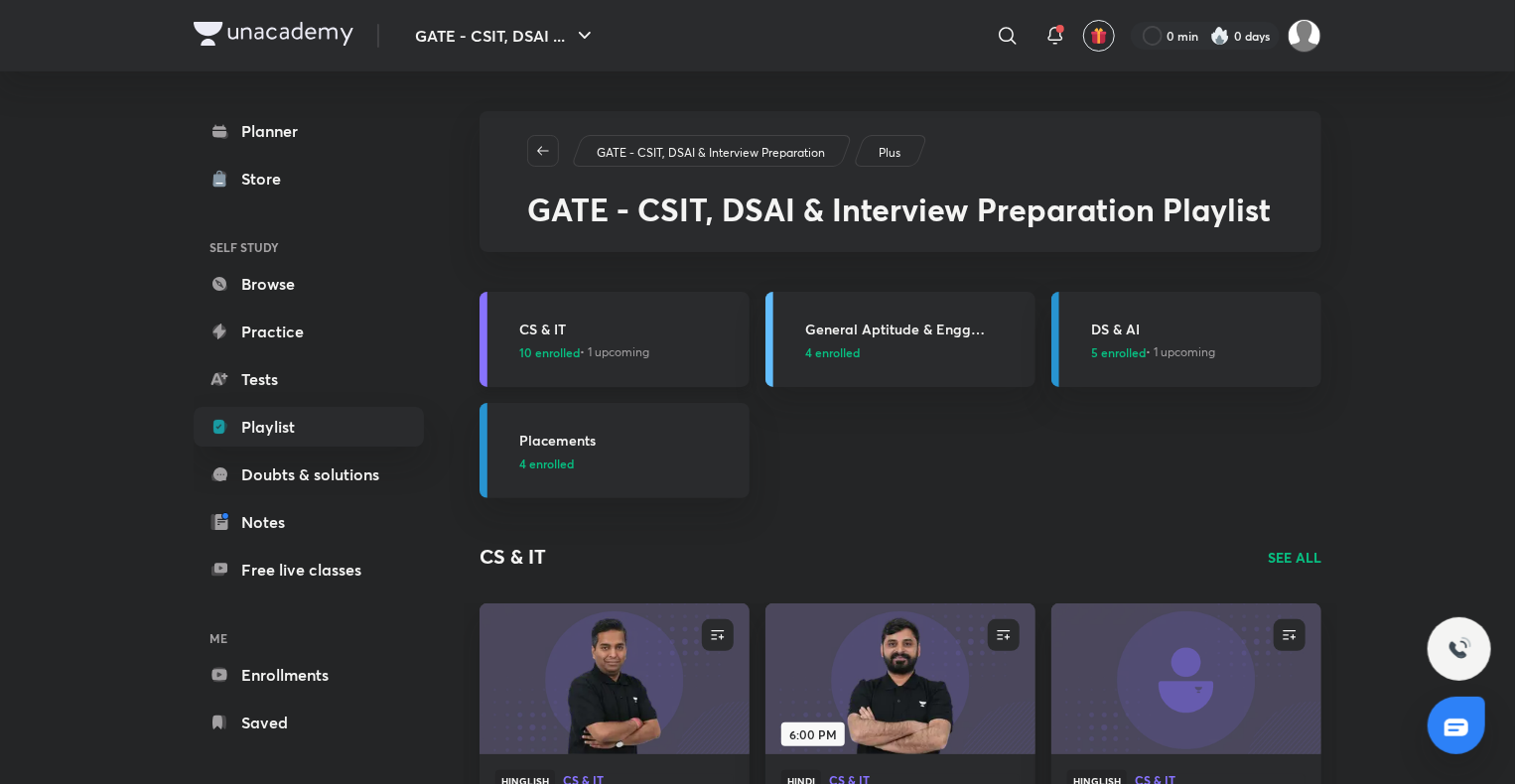 click on "CS & IT" at bounding box center (628, 328) 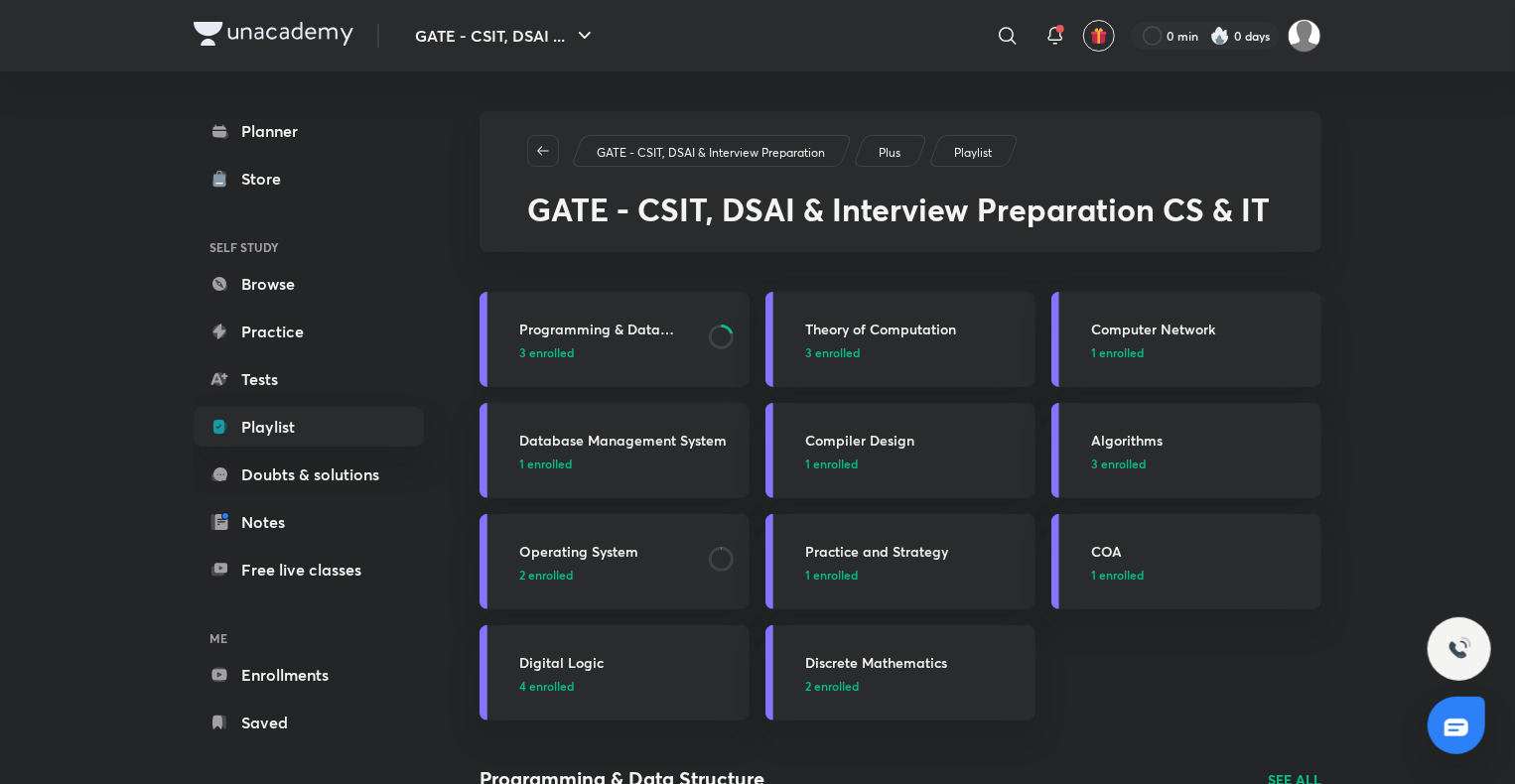 click on "Programming & Data Structure" at bounding box center (608, 328) 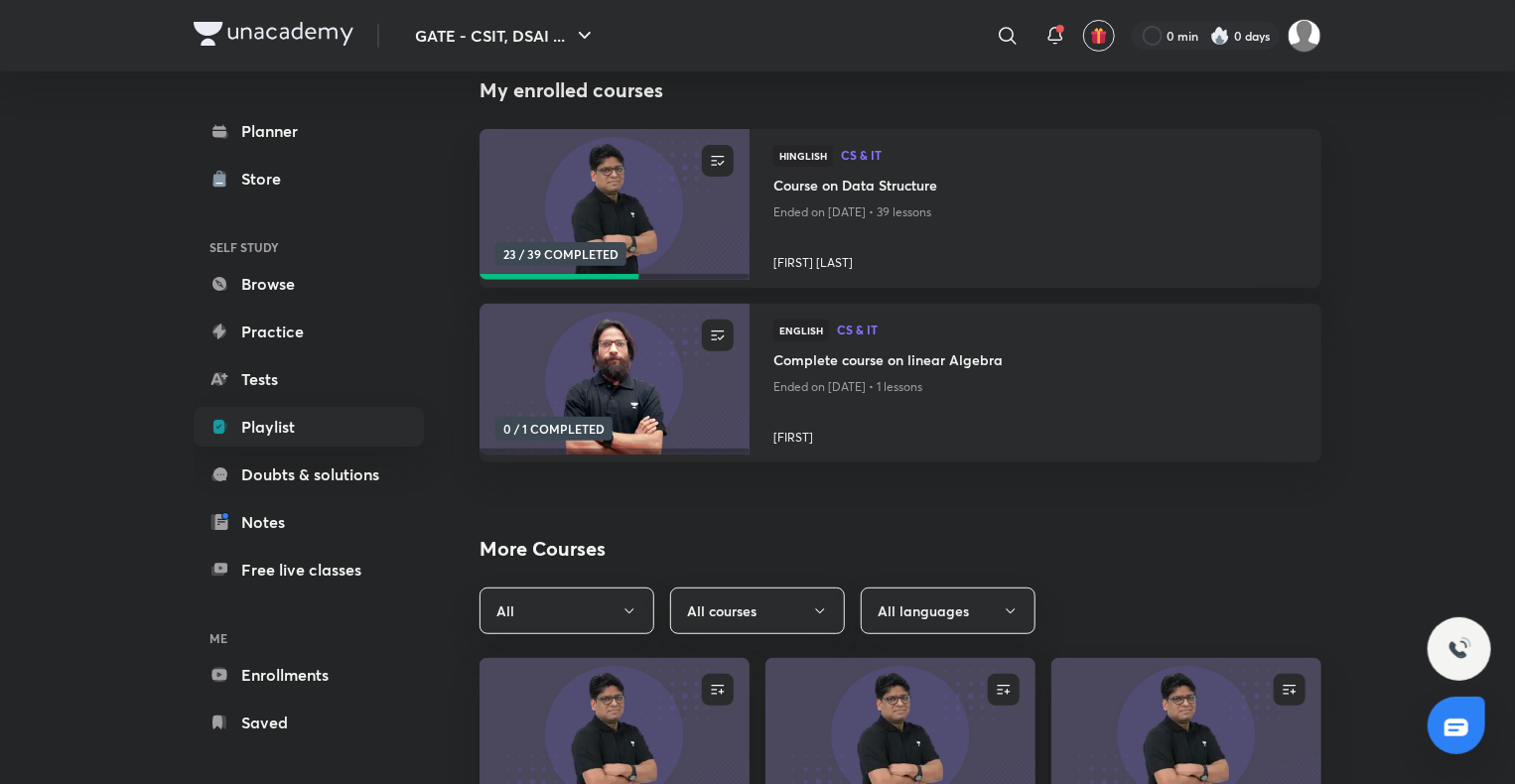 scroll, scrollTop: 183, scrollLeft: 0, axis: vertical 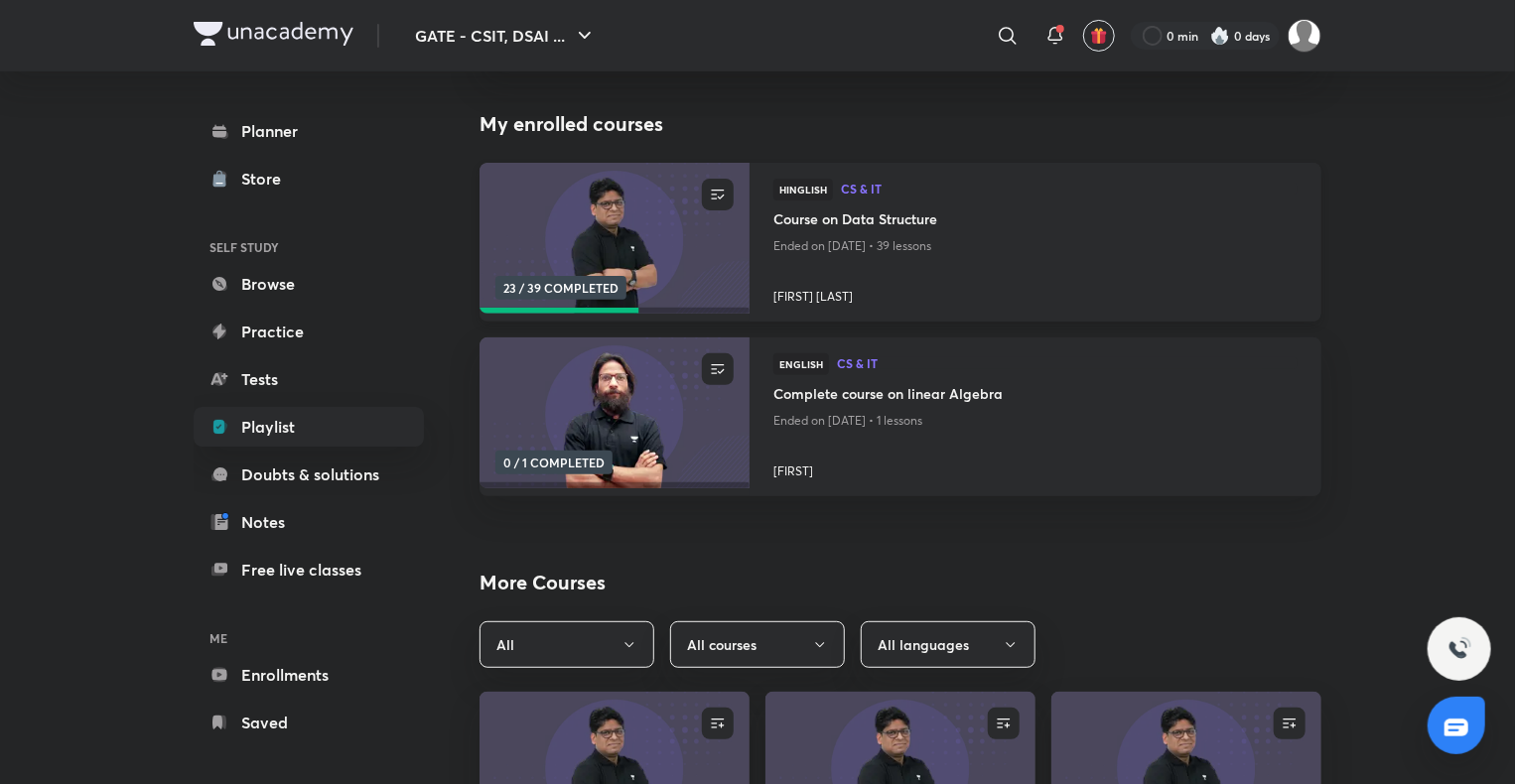 click on "Course on Data Structure" at bounding box center (1035, 220) 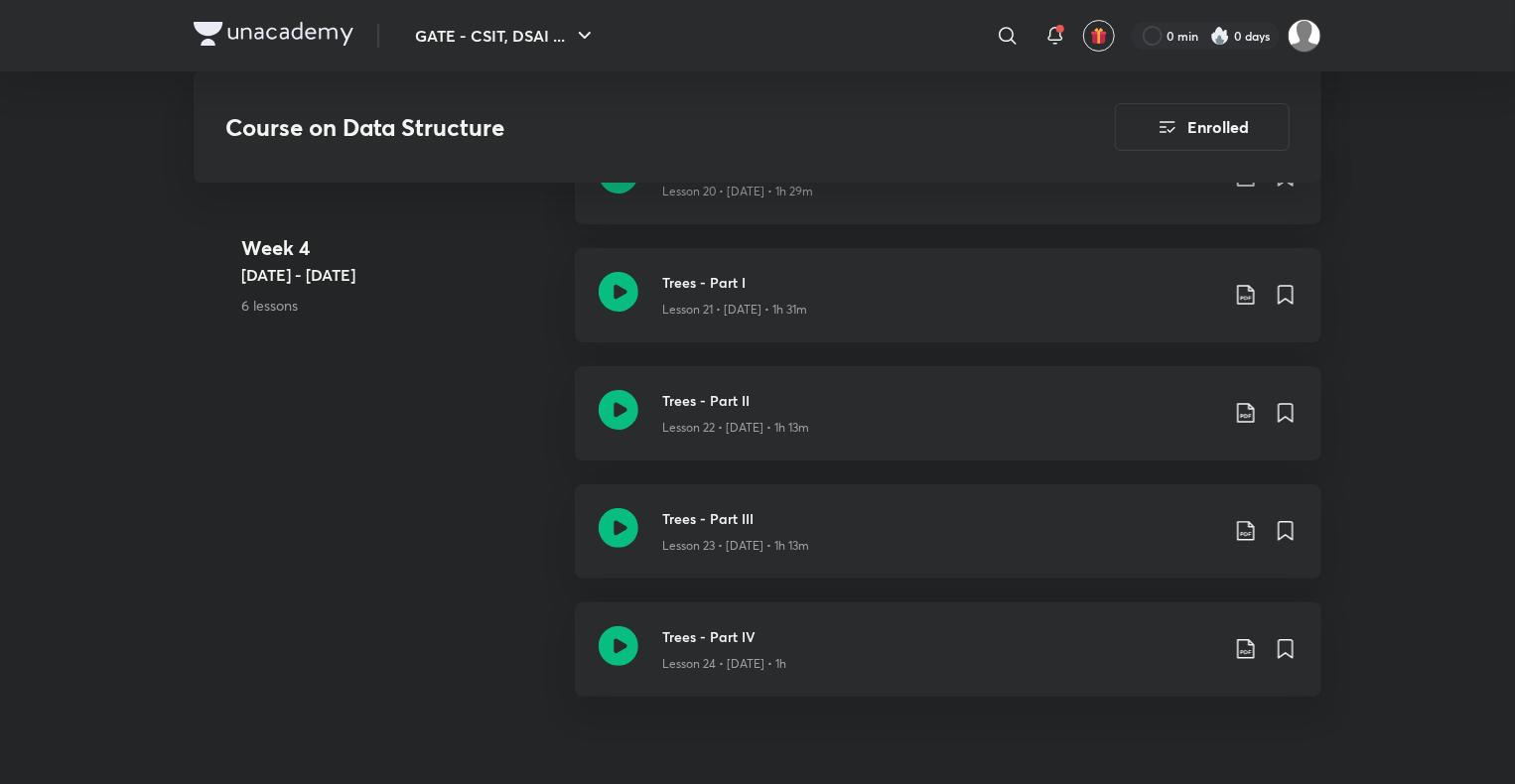 scroll, scrollTop: 3739, scrollLeft: 0, axis: vertical 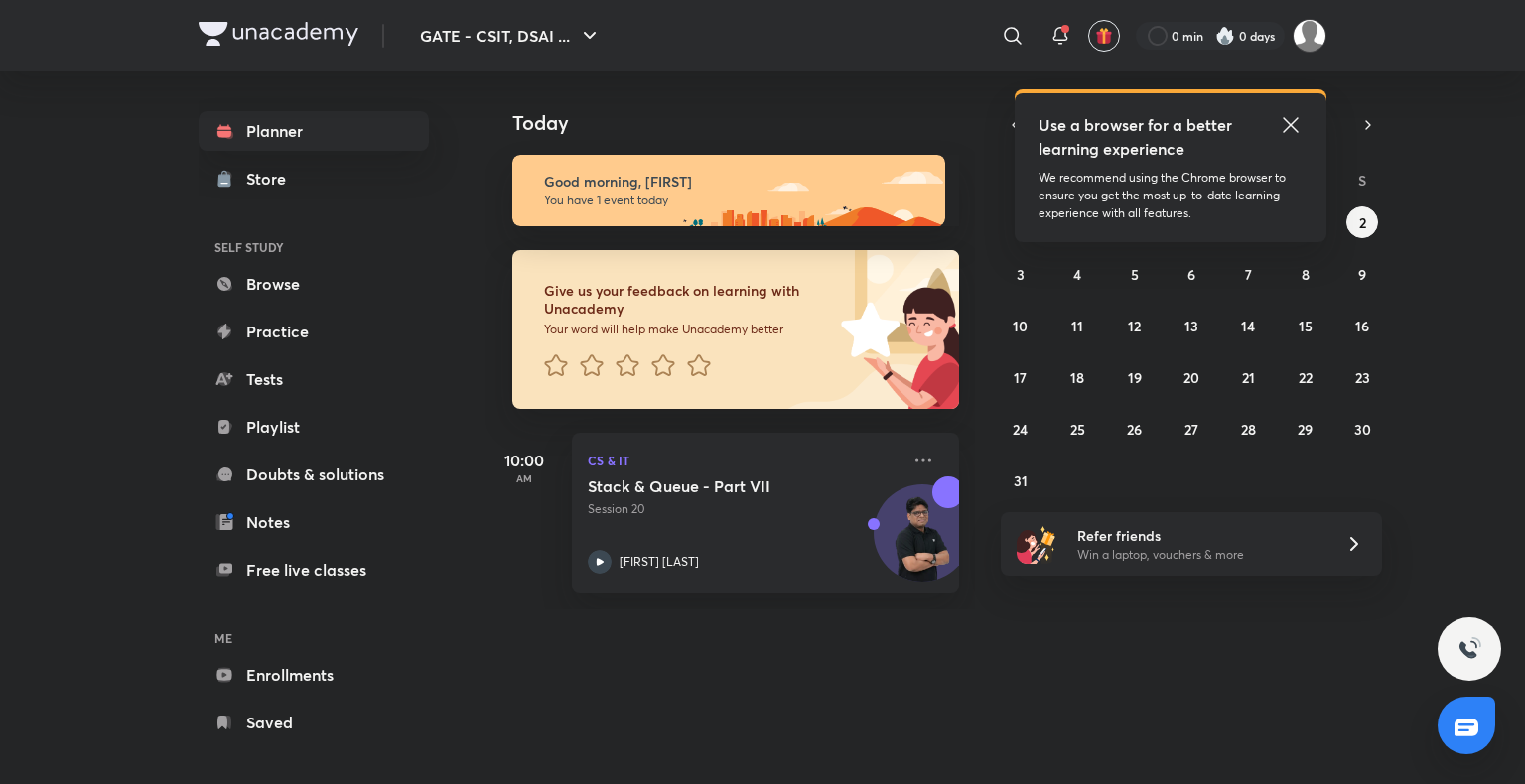 click 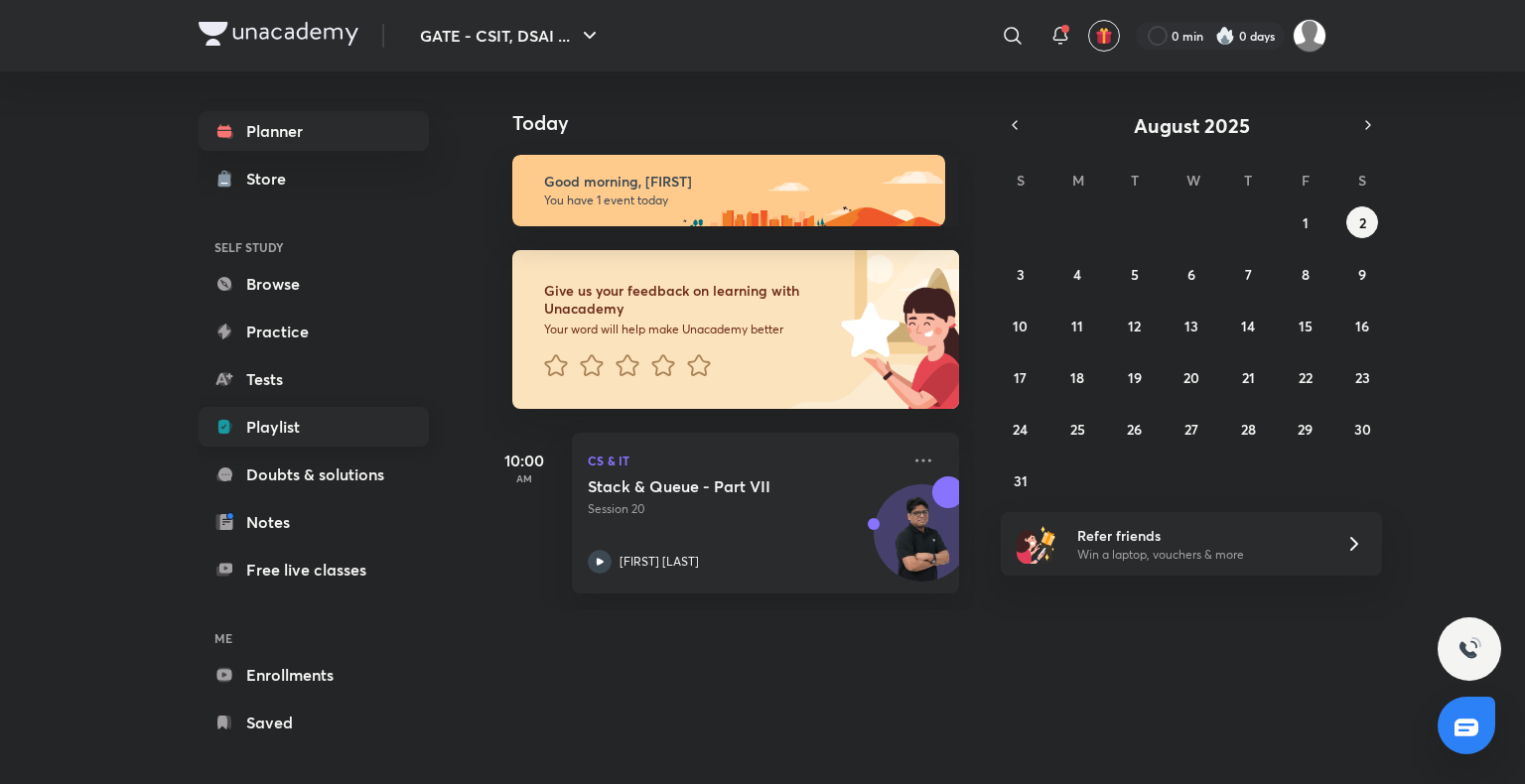 click on "Playlist" at bounding box center (314, 427) 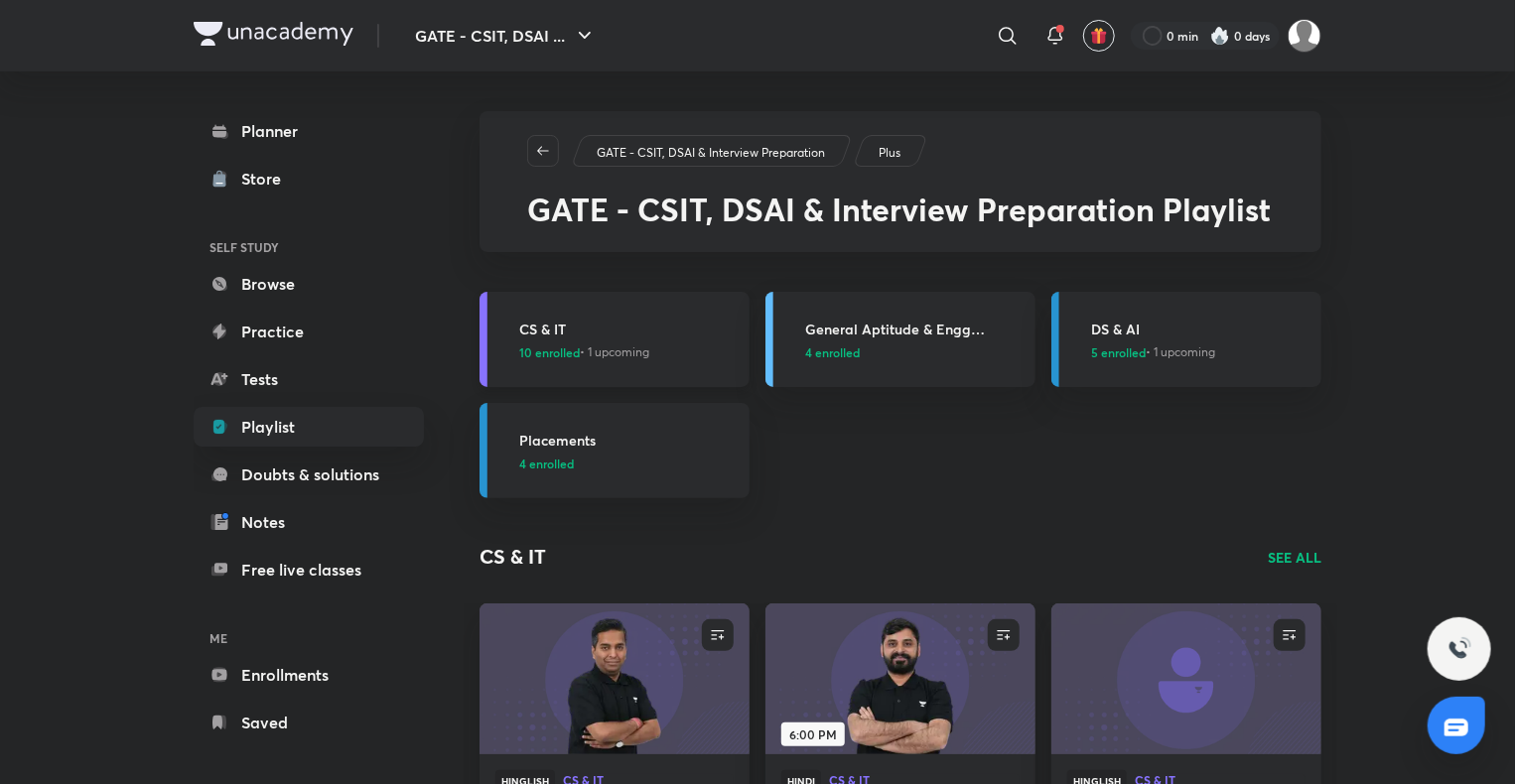 click on "CS & IT" at bounding box center [628, 328] 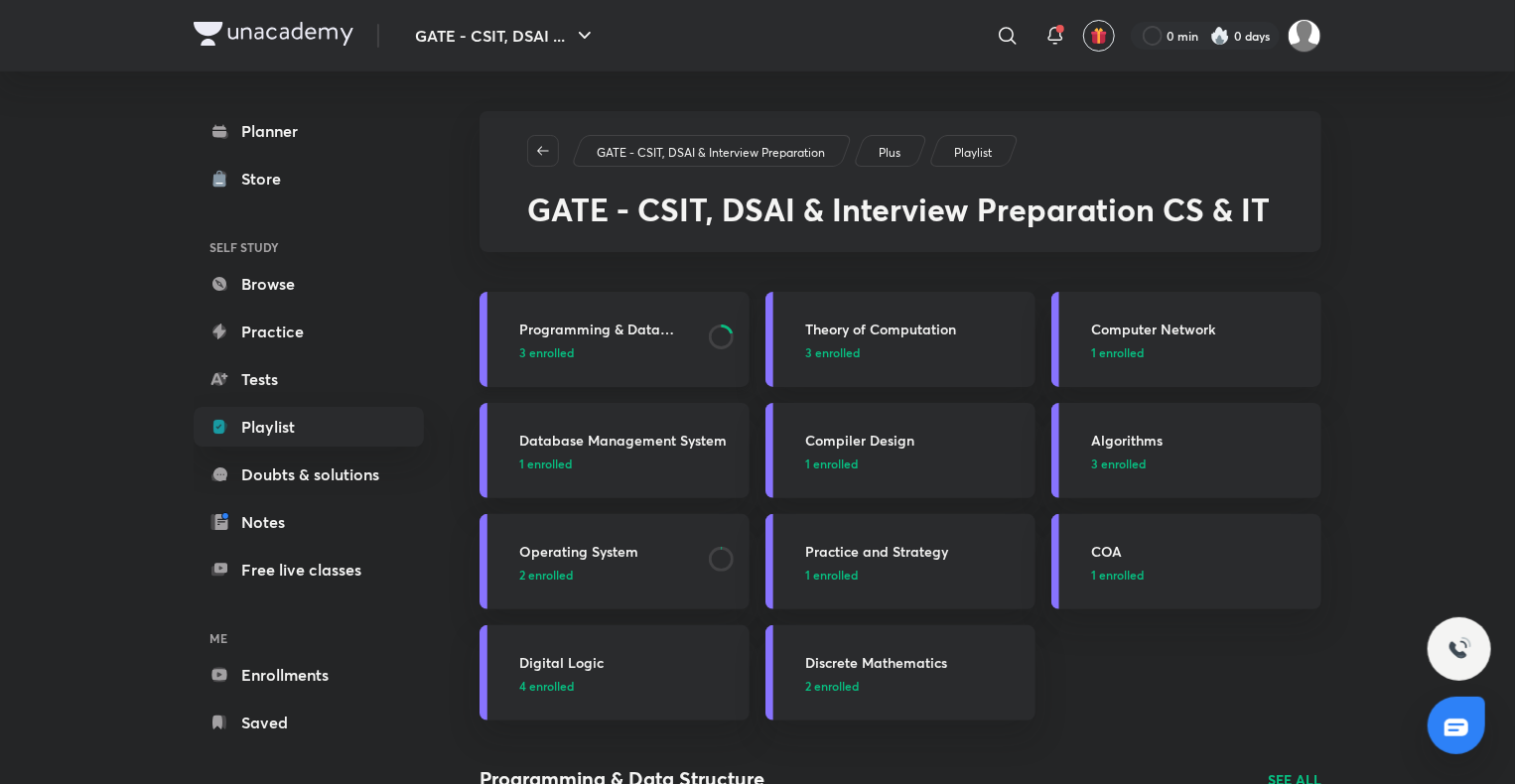 click on "Programming & Data Structure" at bounding box center [608, 328] 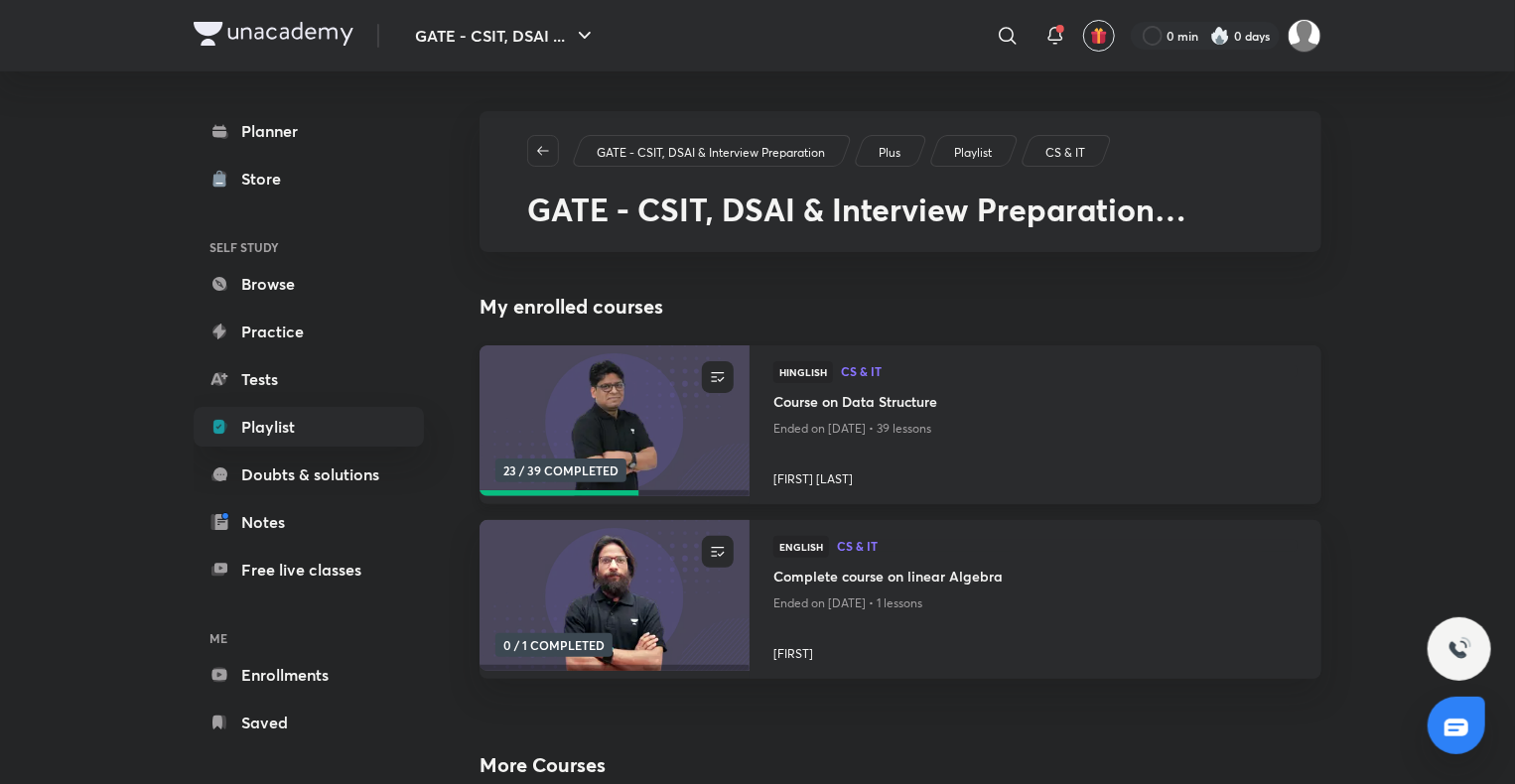click on "Course on Data Structure" at bounding box center [1035, 403] 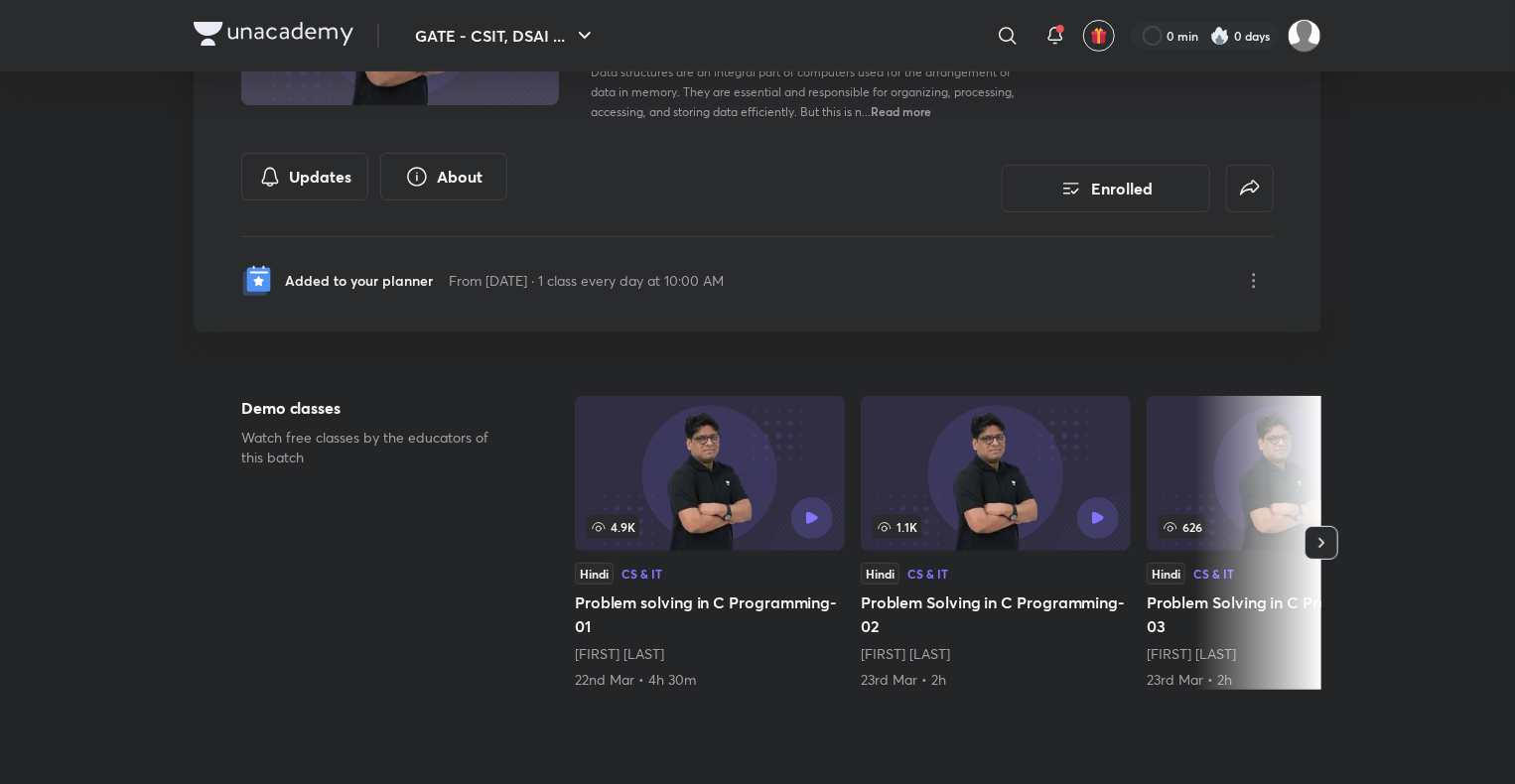 scroll, scrollTop: 290, scrollLeft: 0, axis: vertical 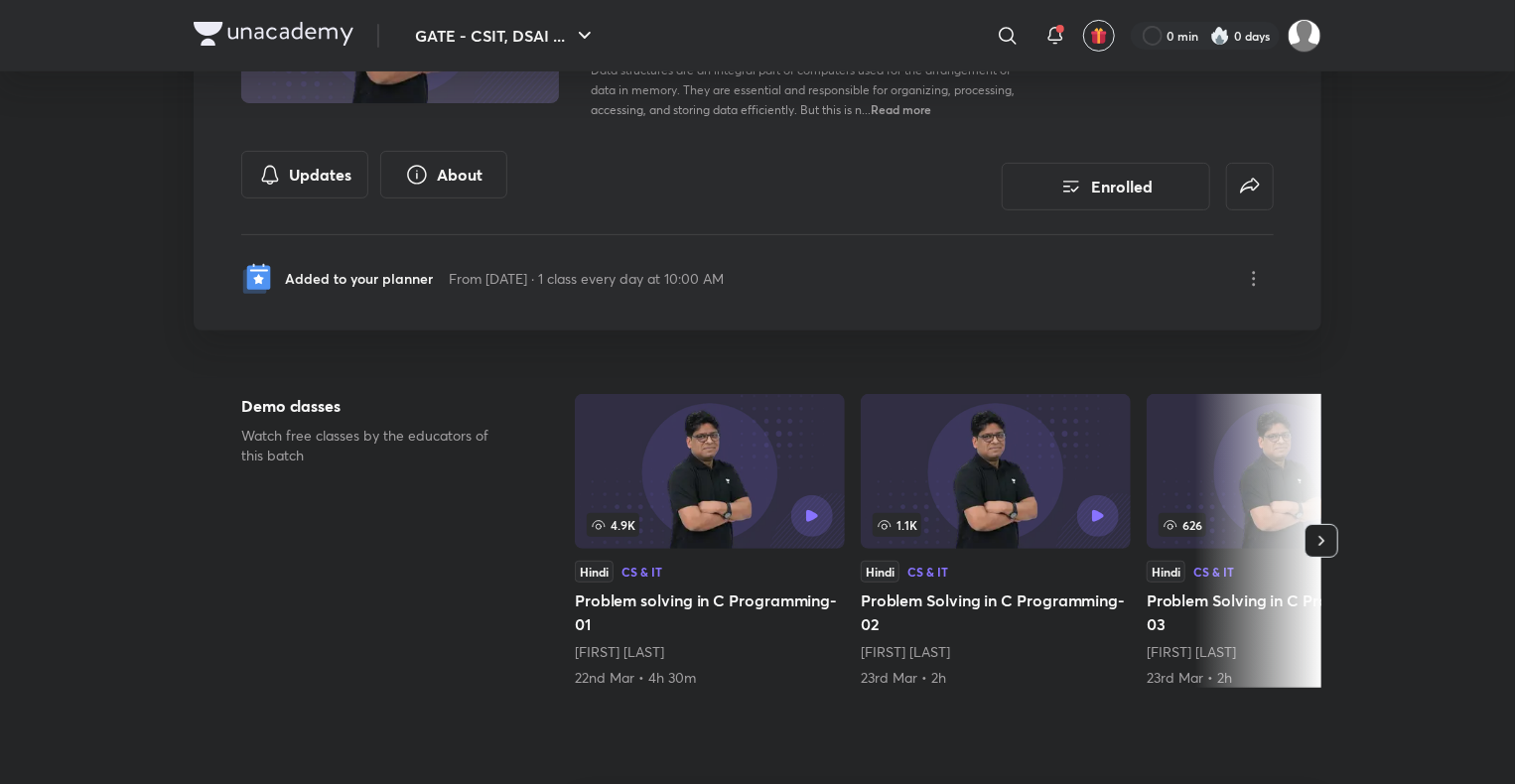 click 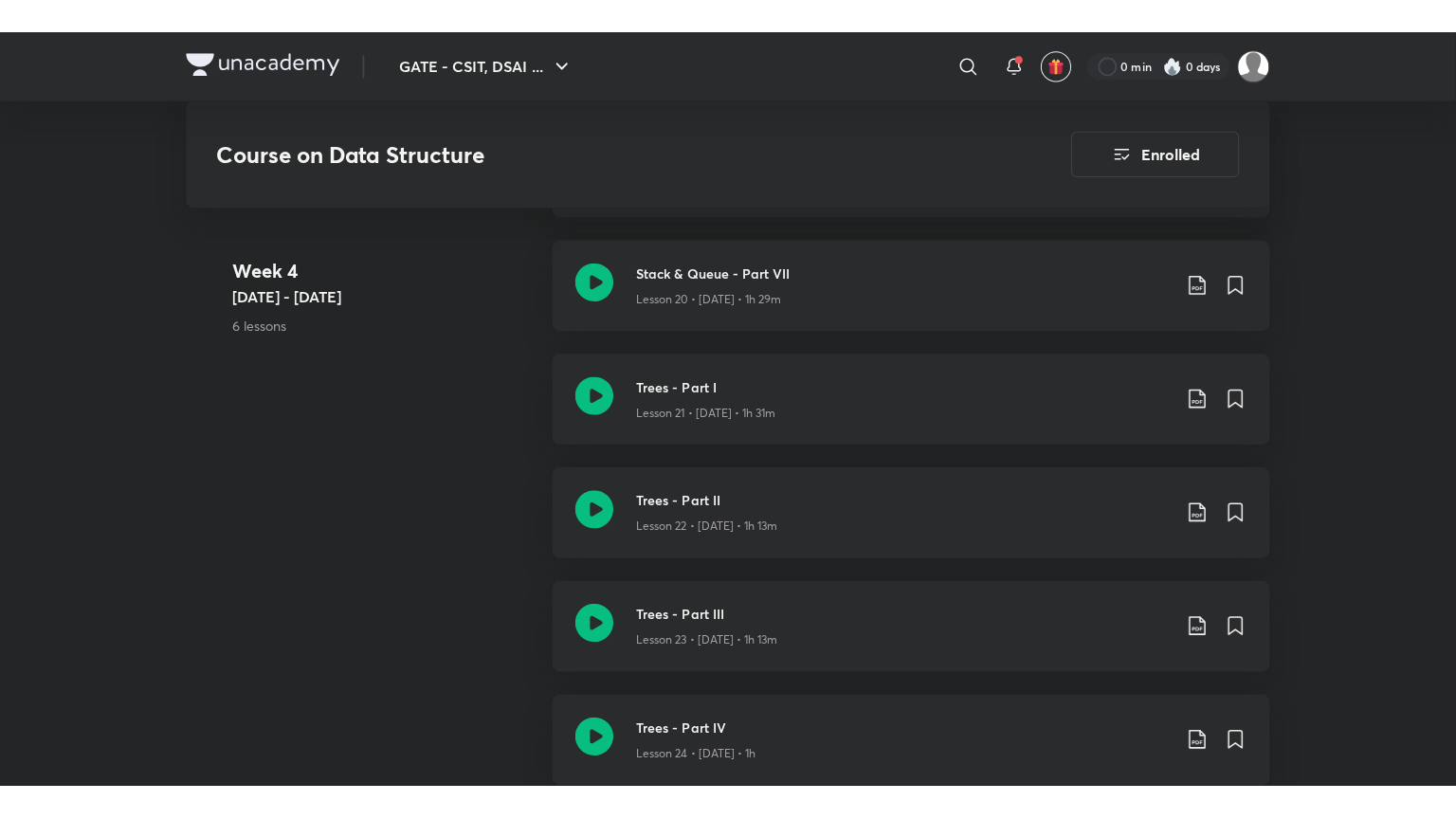 scroll, scrollTop: 3494, scrollLeft: 0, axis: vertical 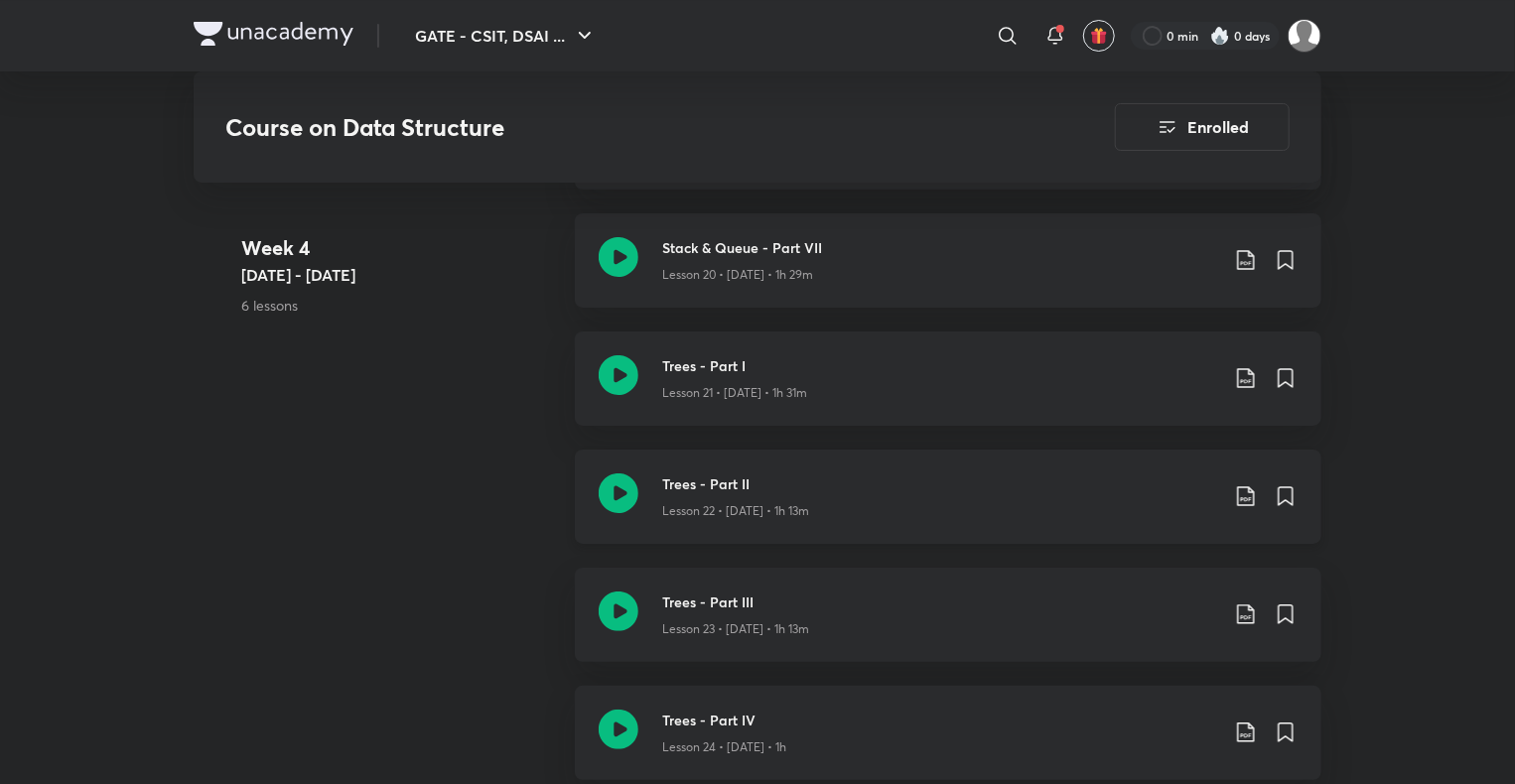 click on "Trees - Part II" at bounding box center (940, 483) 